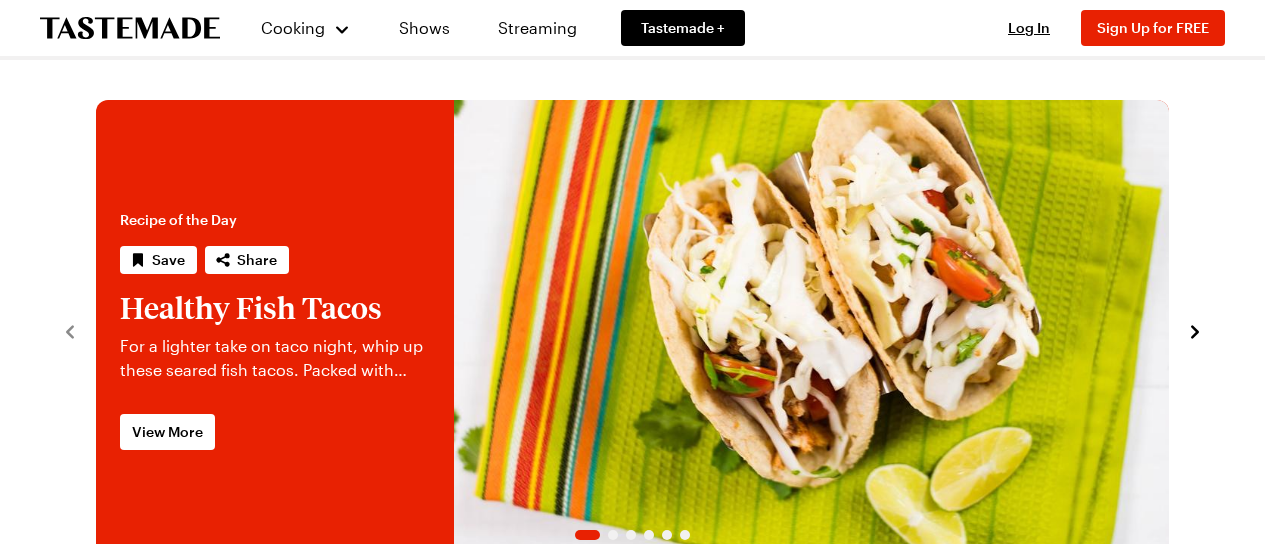 scroll, scrollTop: 0, scrollLeft: 0, axis: both 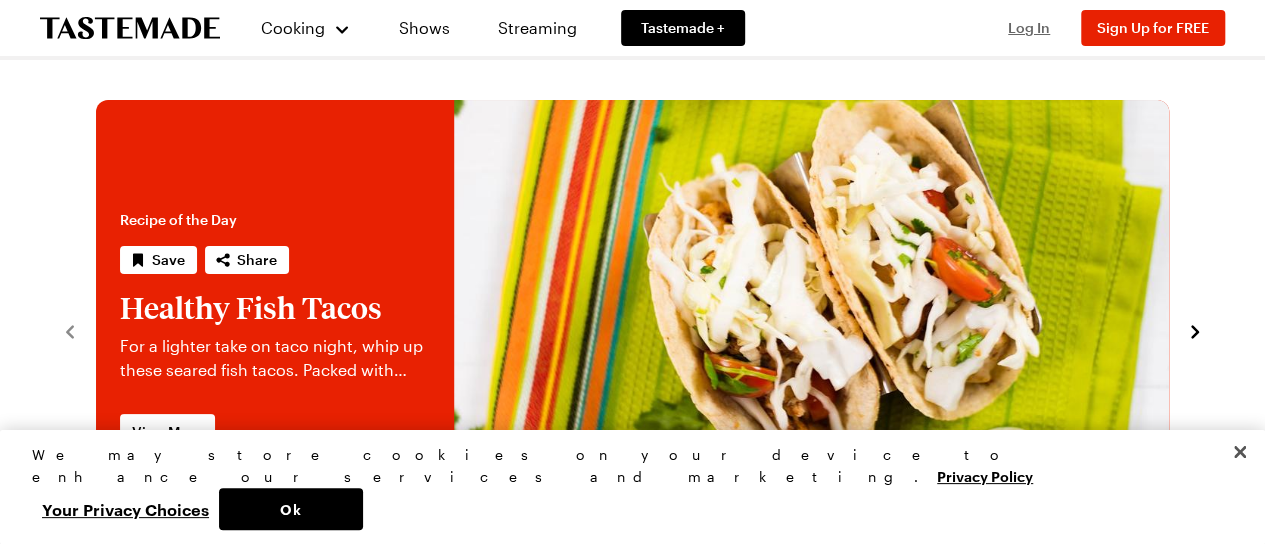 click on "Log In" at bounding box center [1029, 27] 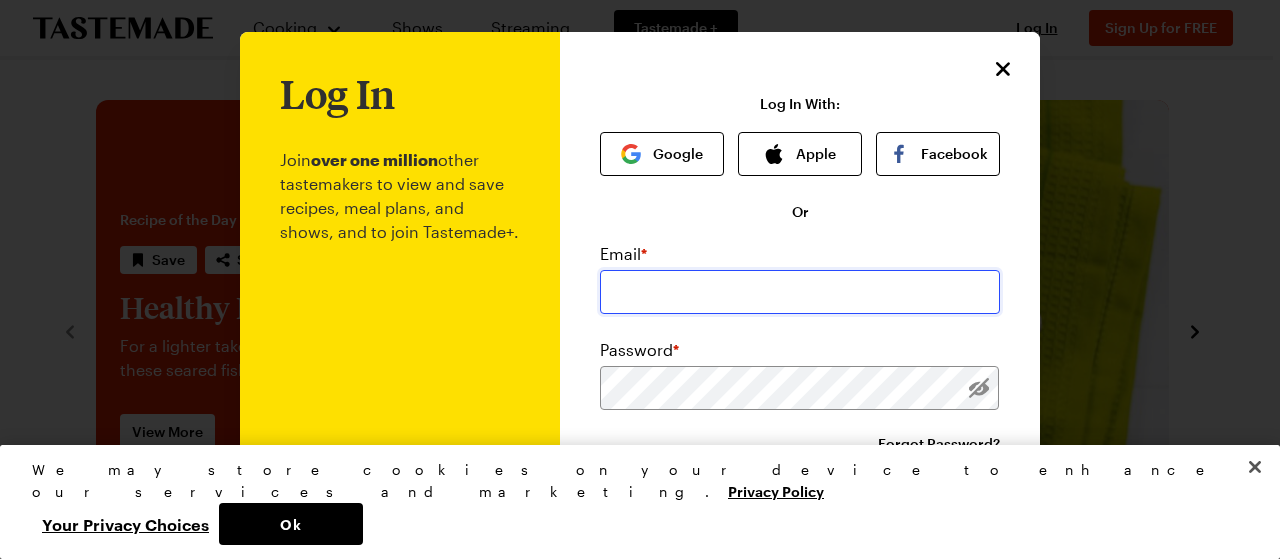 click at bounding box center (800, 292) 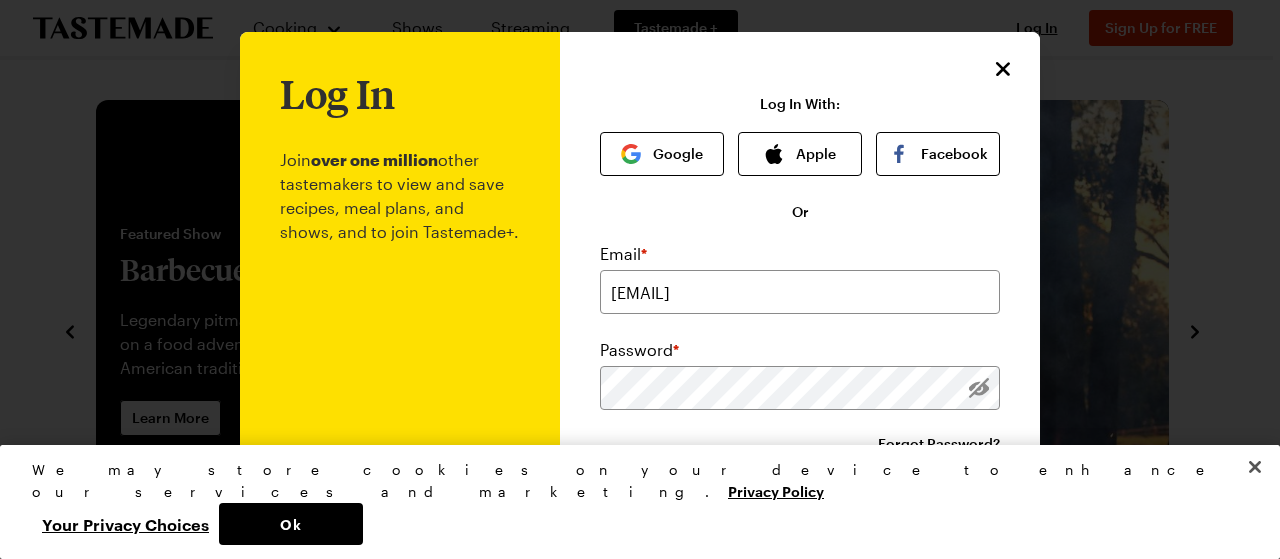 click on "Log In With: Google Apple Facebook Or Email  * [EMAIL] Password  * Forgot Password? By logging in, you agree to Tastemade's   Terms   and   Privacy Policy. Log In New User?  Sign Up Now! This site is protected by reCAPTCHA and the Google   Privacy Policy   and   Terms of Service   apply." at bounding box center (800, 393) 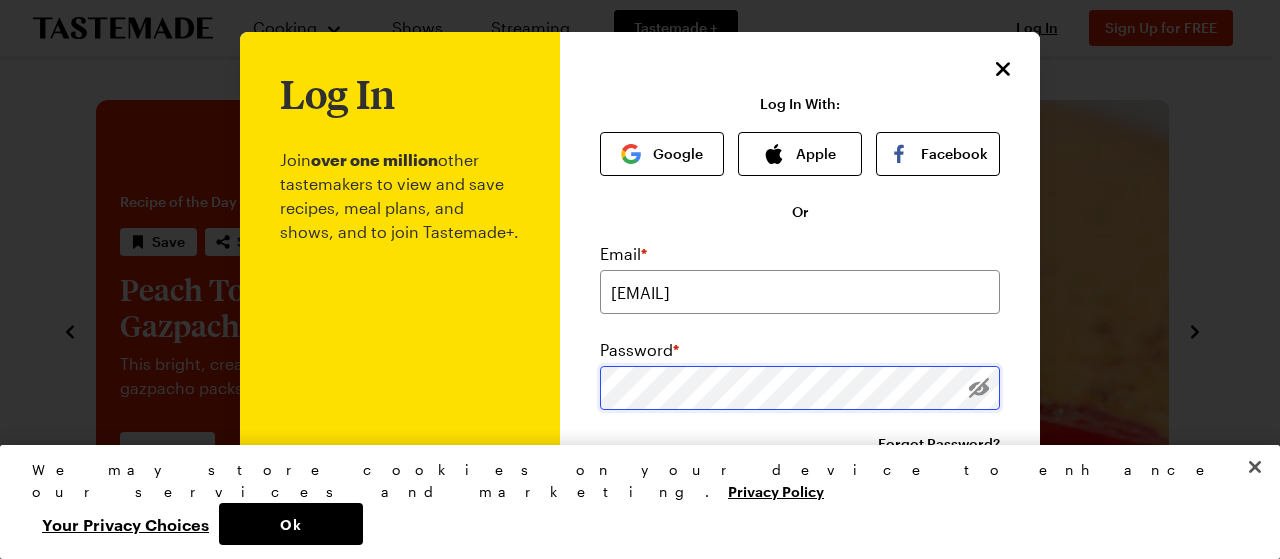 click on "Log In Join  over one million  other tastemakers to view and save recipes, meal plans, and shows, and to join Tastemade+. Log In With: Google Apple Facebook Or Email  * [EMAIL] Password  * Forgot Password? By logging in, you agree to Tastemade's   Terms   and   Privacy Policy. Log In New User?  Sign Up Now! This site is protected by reCAPTCHA and the Google   Privacy Policy   and   Terms of Service   apply." at bounding box center [800, 383] 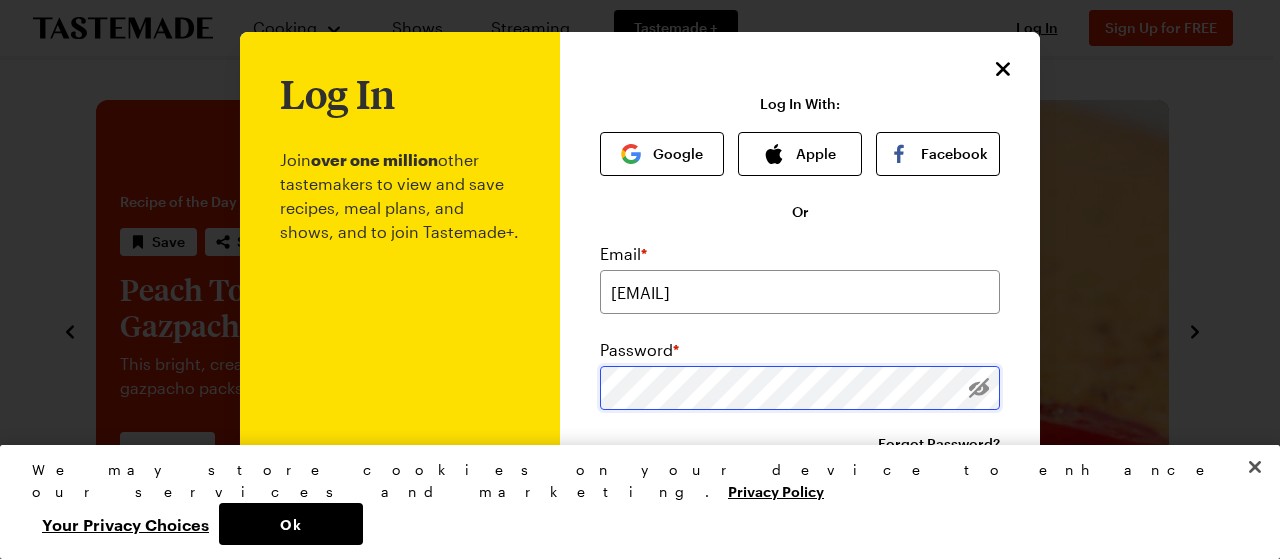 click on "Log In" at bounding box center (800, 556) 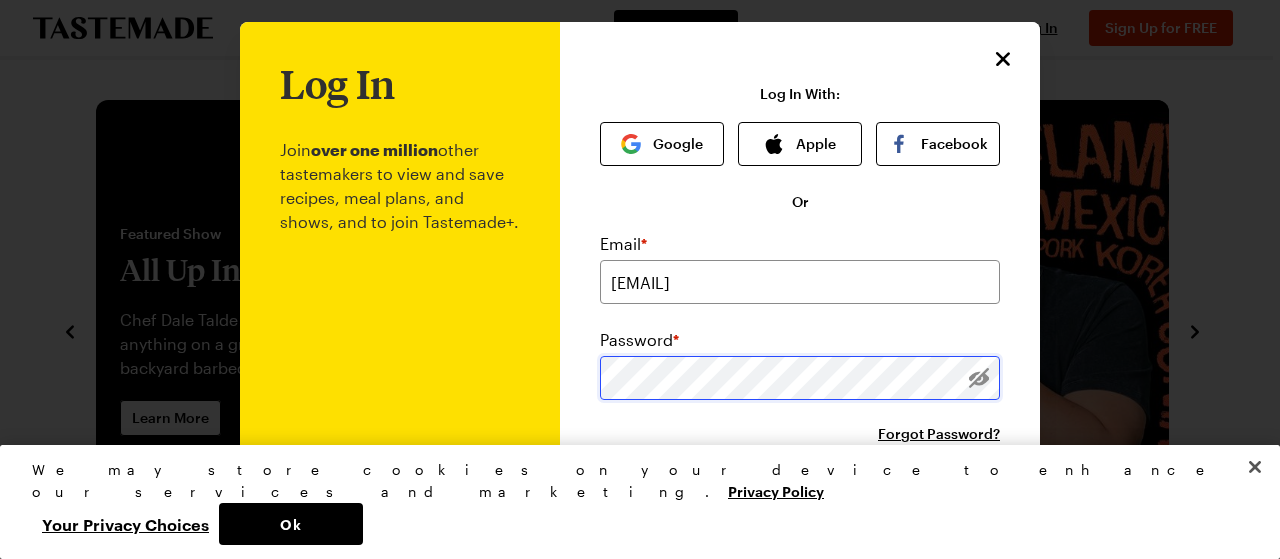 scroll, scrollTop: 3, scrollLeft: 0, axis: vertical 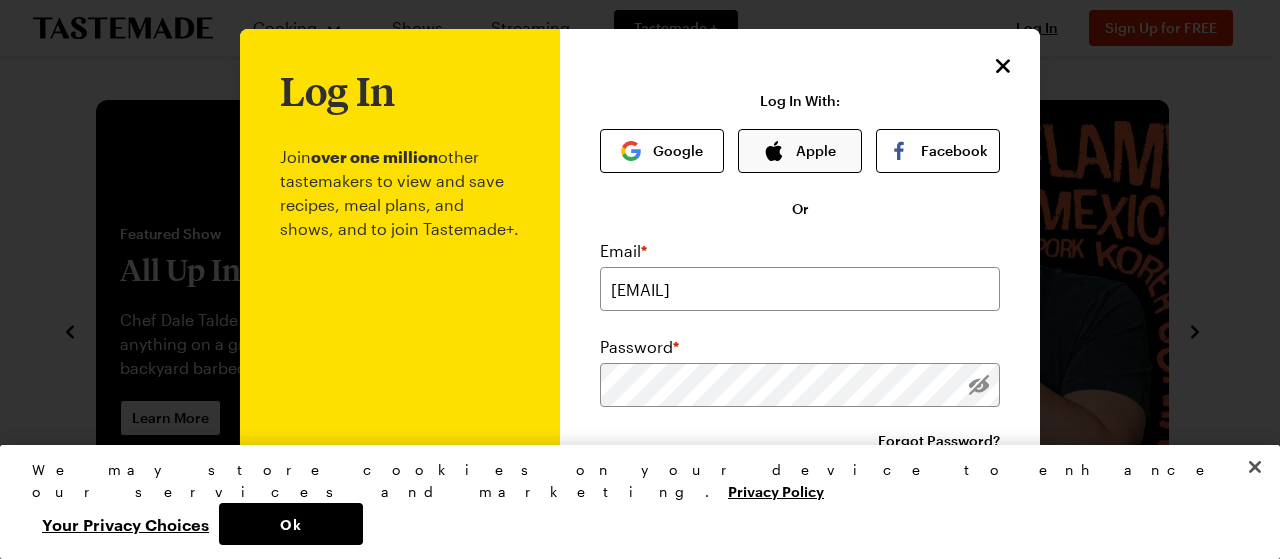 click on "Apple" at bounding box center (800, 151) 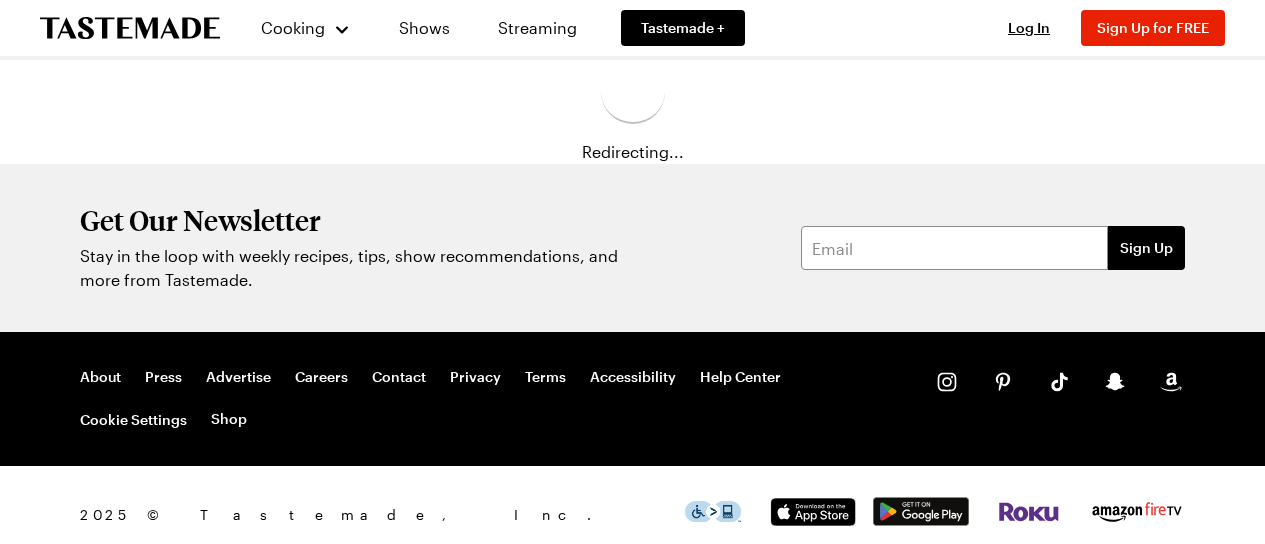 scroll, scrollTop: 0, scrollLeft: 0, axis: both 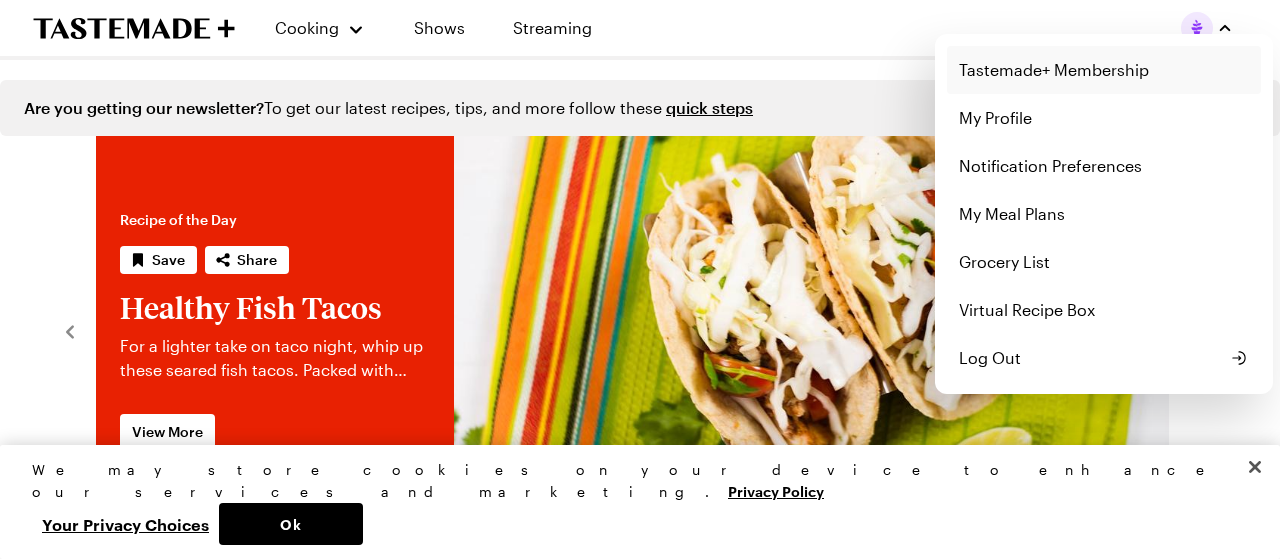 click on "Tastemade+ Membership" at bounding box center [1104, 70] 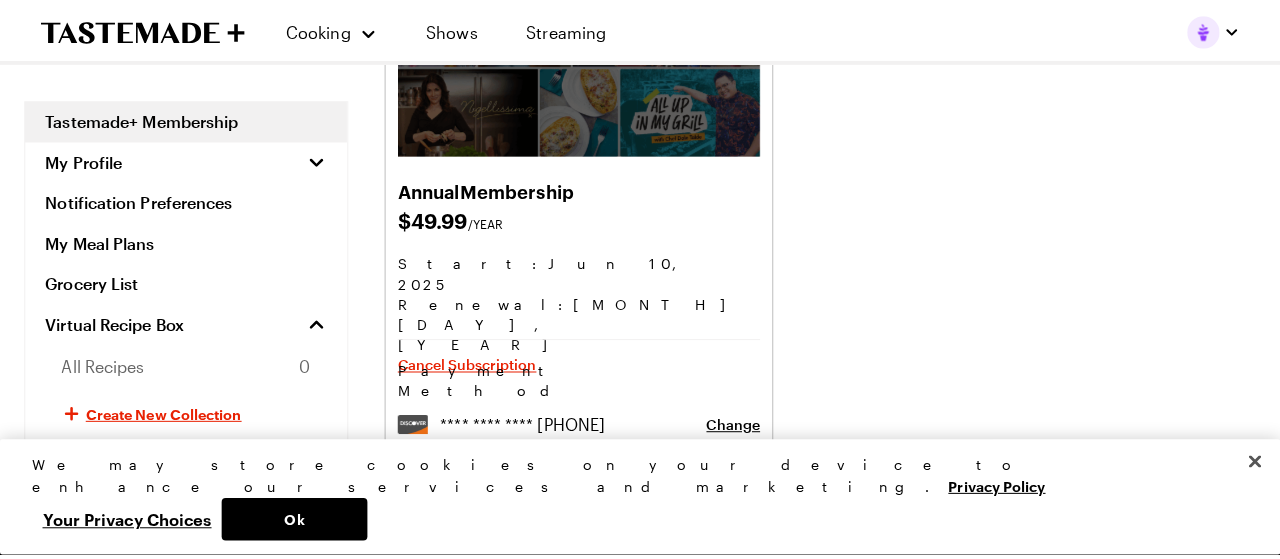 scroll, scrollTop: 272, scrollLeft: 0, axis: vertical 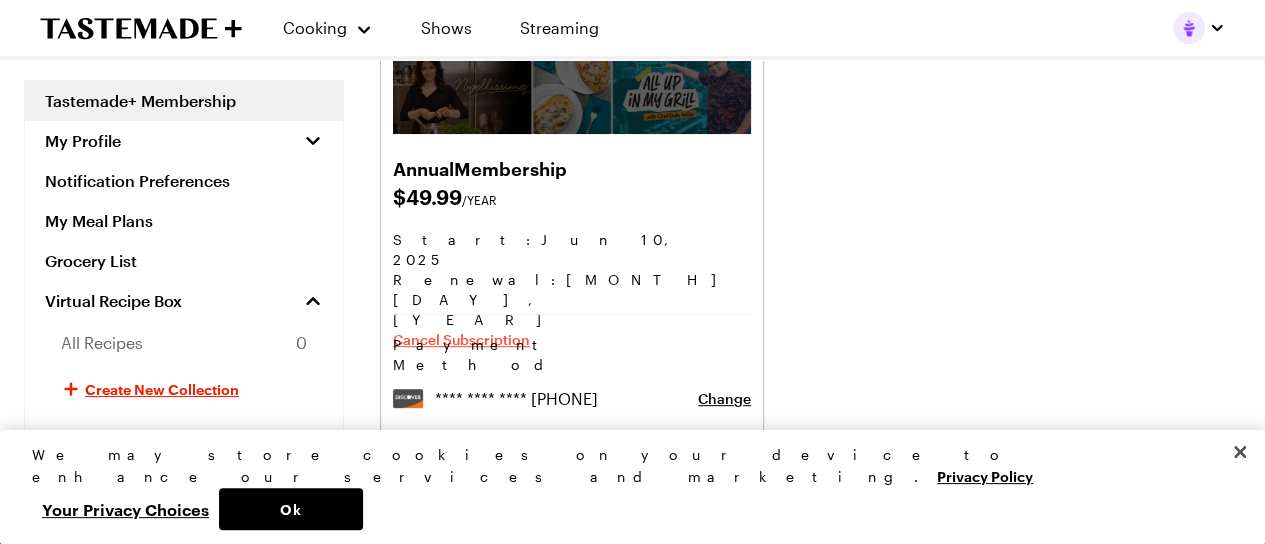 click on "Cancel Subscription" at bounding box center [461, 340] 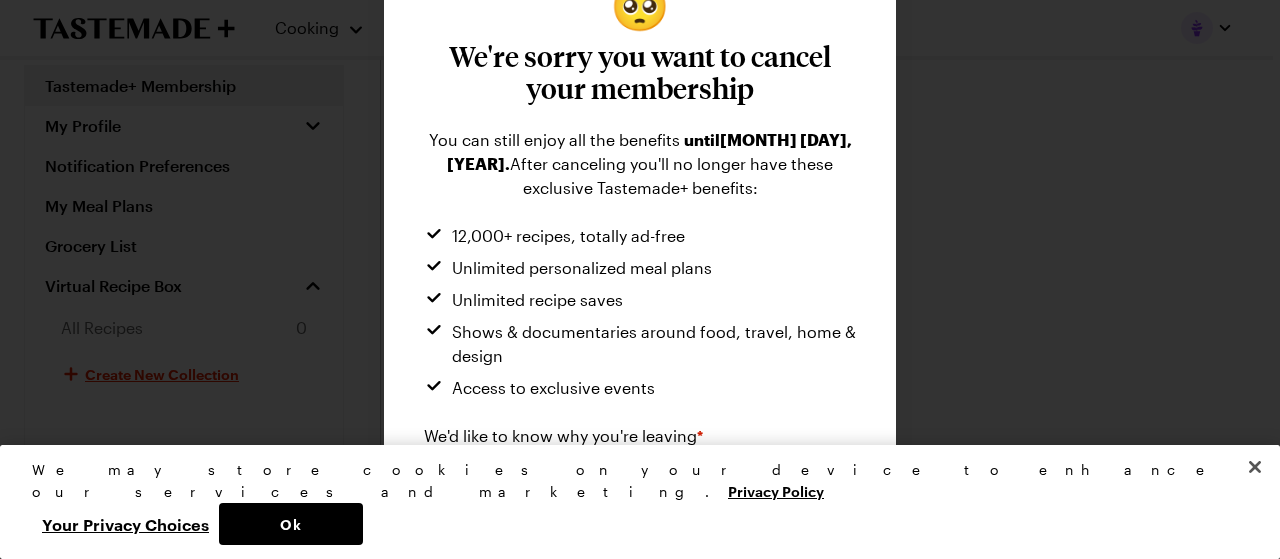 scroll, scrollTop: 140, scrollLeft: 0, axis: vertical 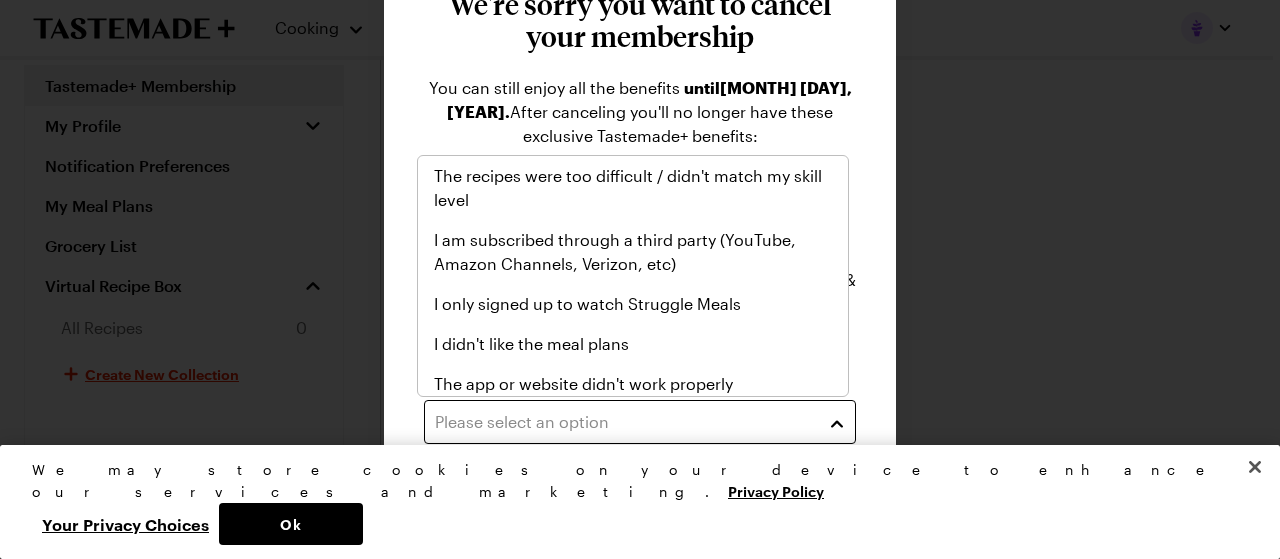 click on "Please select an option" at bounding box center (625, 422) 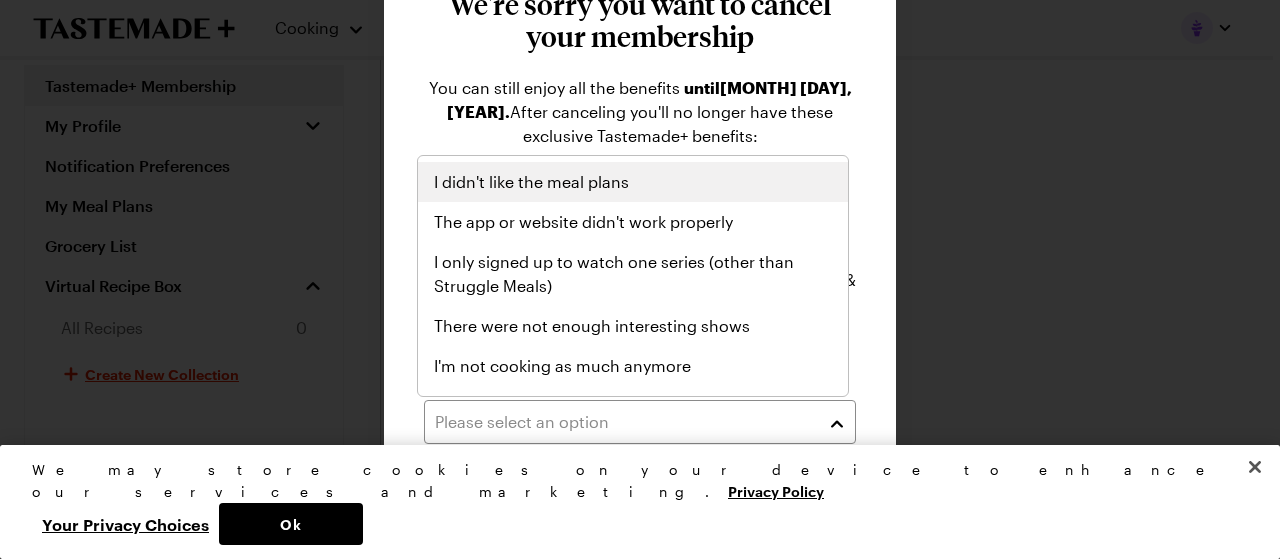 scroll, scrollTop: 165, scrollLeft: 0, axis: vertical 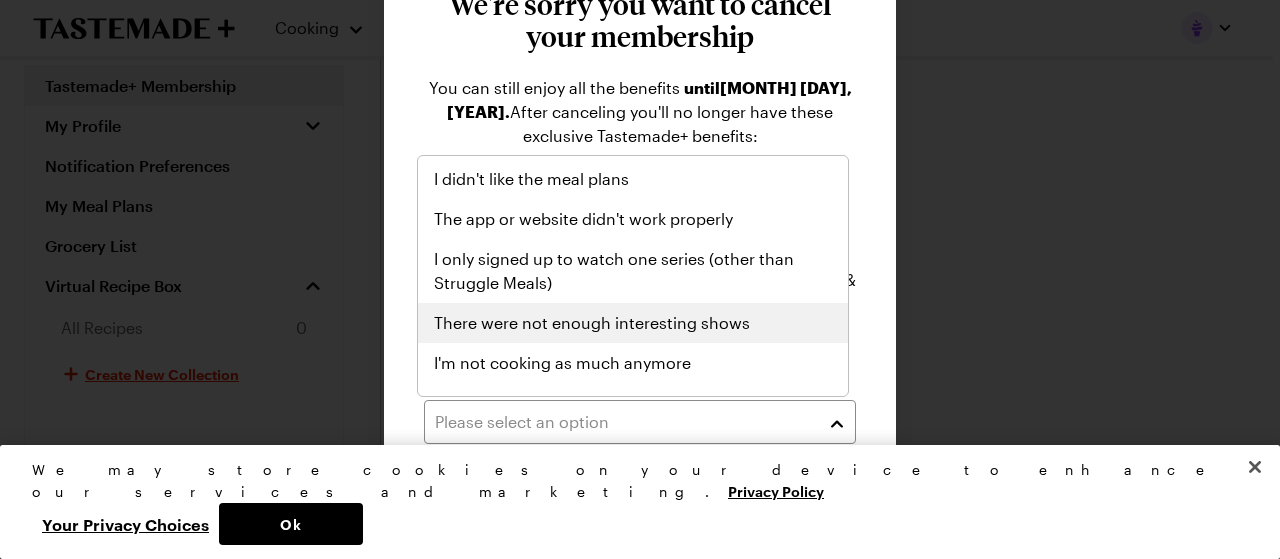 click on "There were not enough interesting shows" at bounding box center (592, 323) 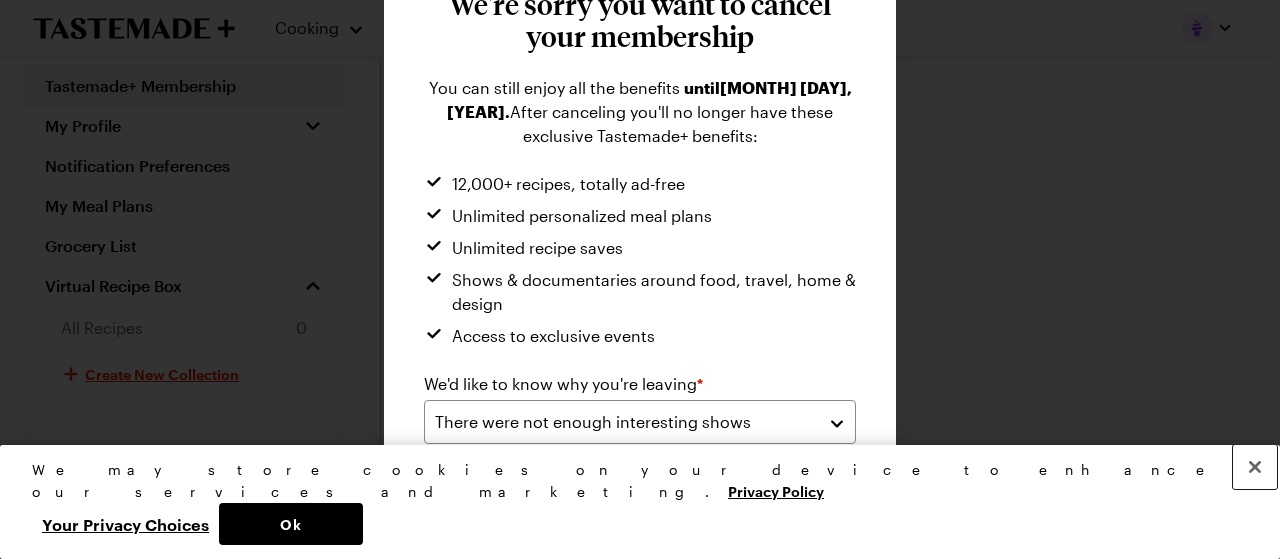 click at bounding box center (1255, 467) 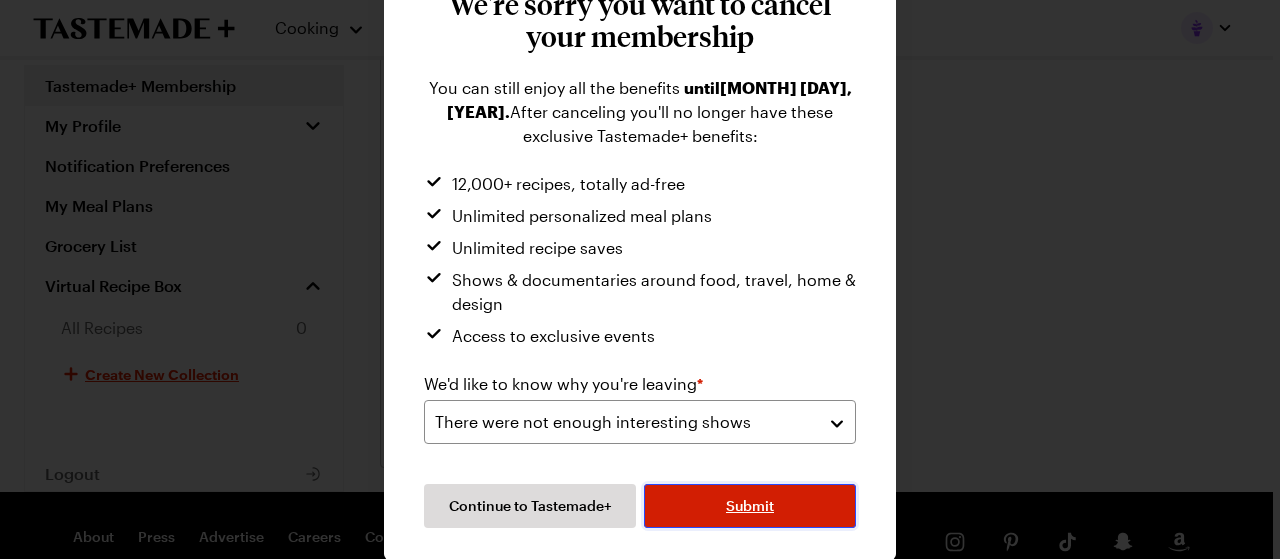 click on "Submit" at bounding box center [750, 506] 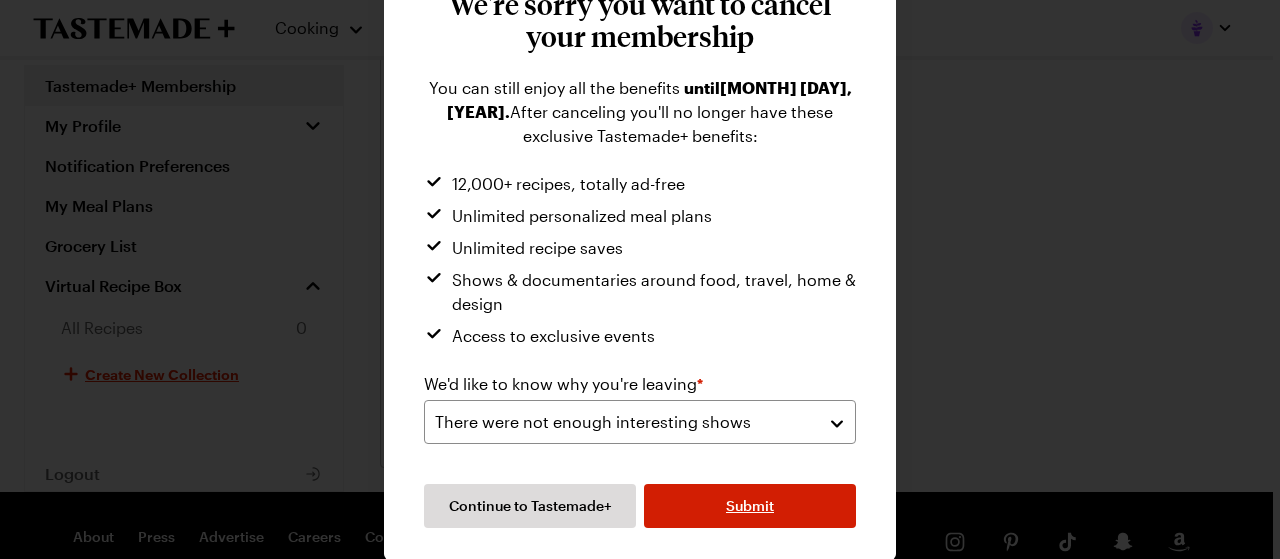 scroll, scrollTop: 20, scrollLeft: 0, axis: vertical 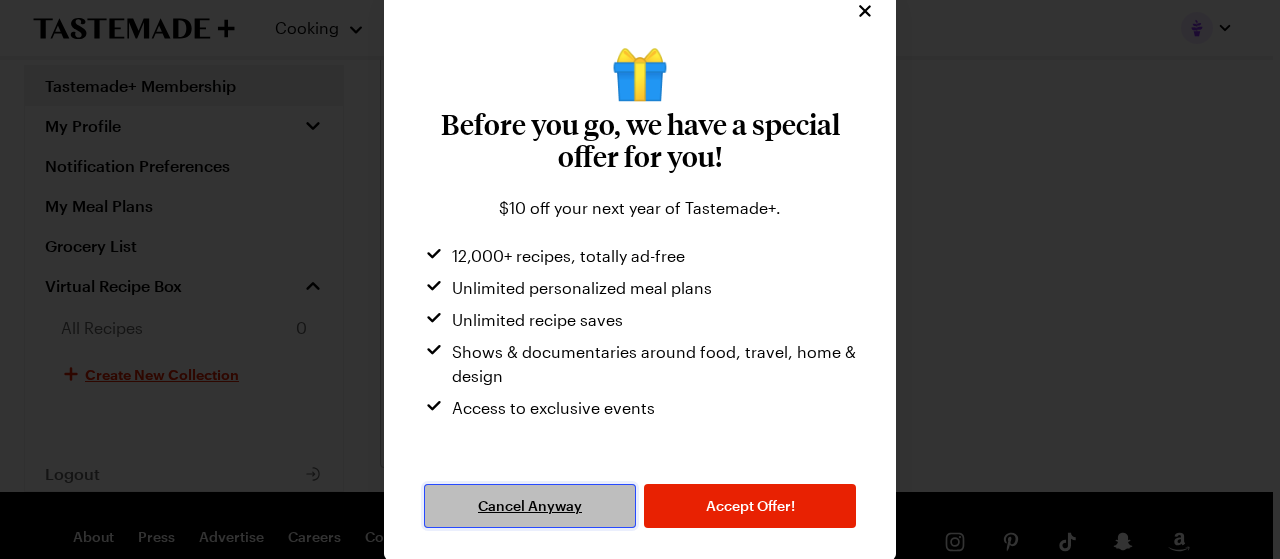 click on "Cancel Anyway" at bounding box center (530, 506) 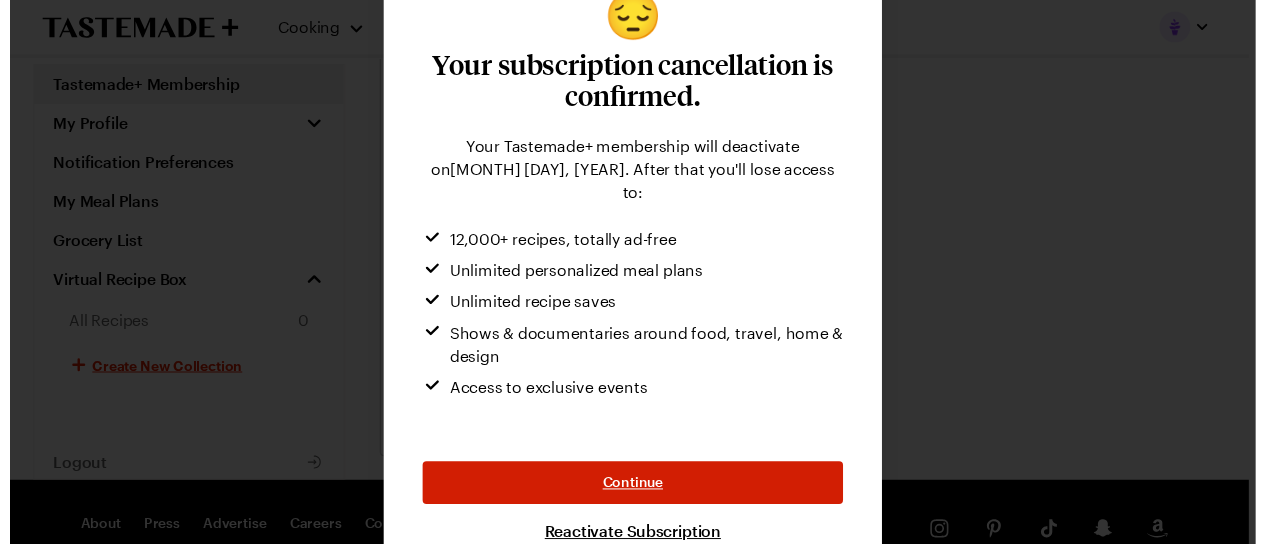 scroll, scrollTop: 80, scrollLeft: 0, axis: vertical 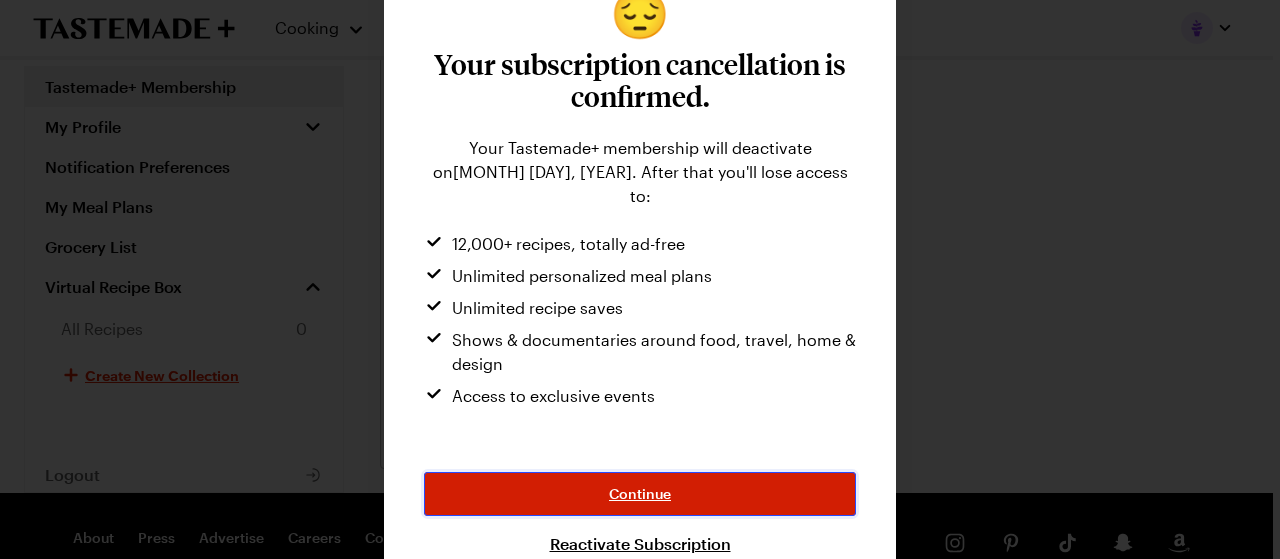 click on "Continue" at bounding box center [640, 494] 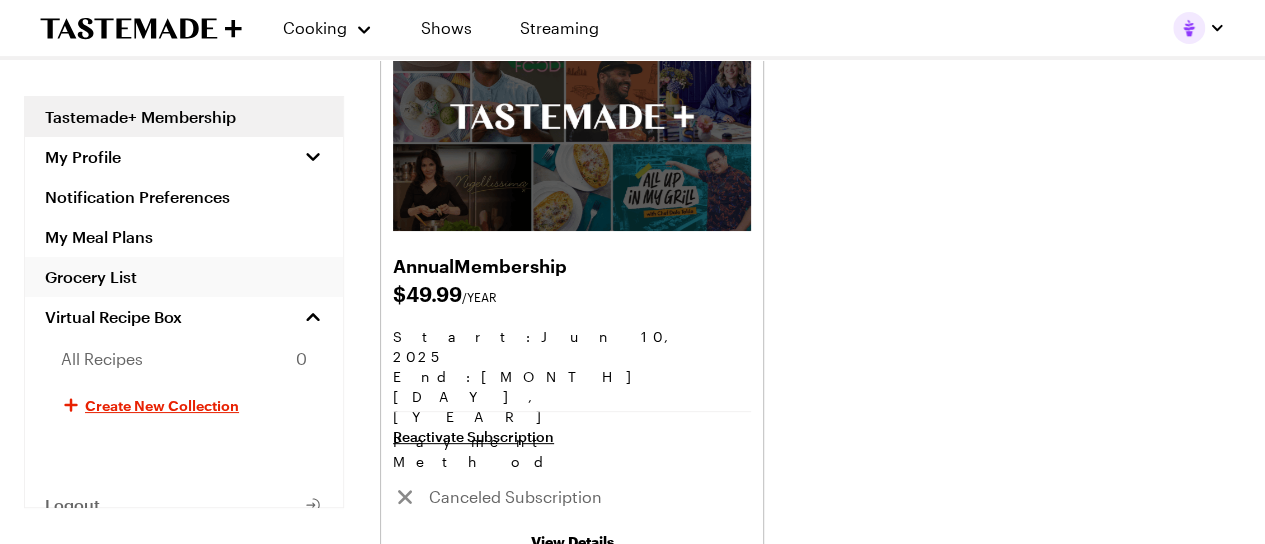 scroll, scrollTop: 171, scrollLeft: 0, axis: vertical 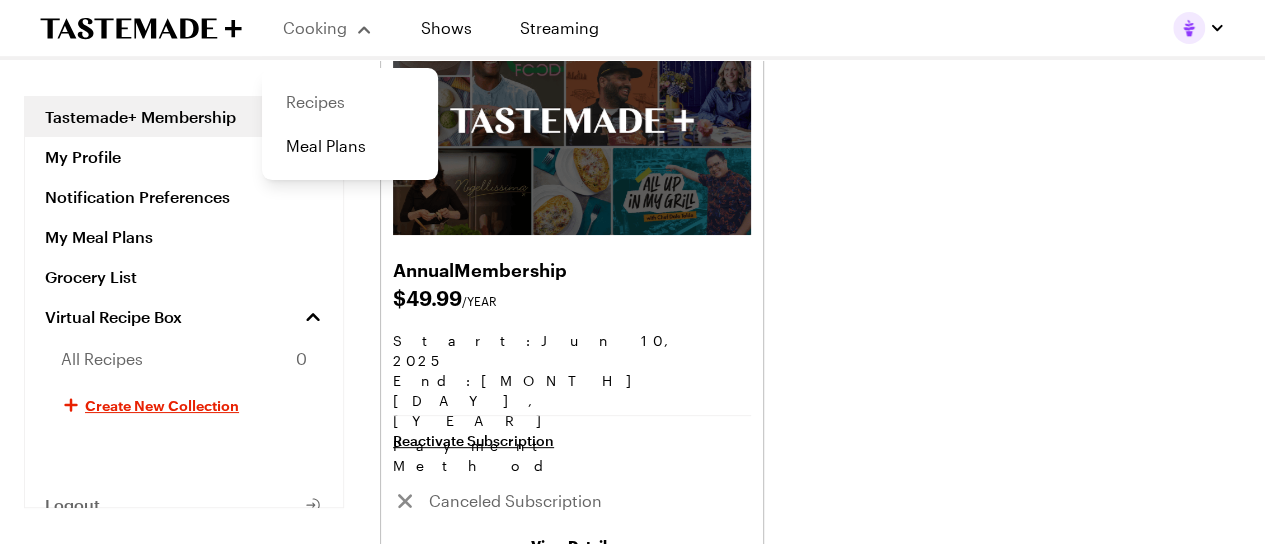 click on "Recipes" at bounding box center [350, 102] 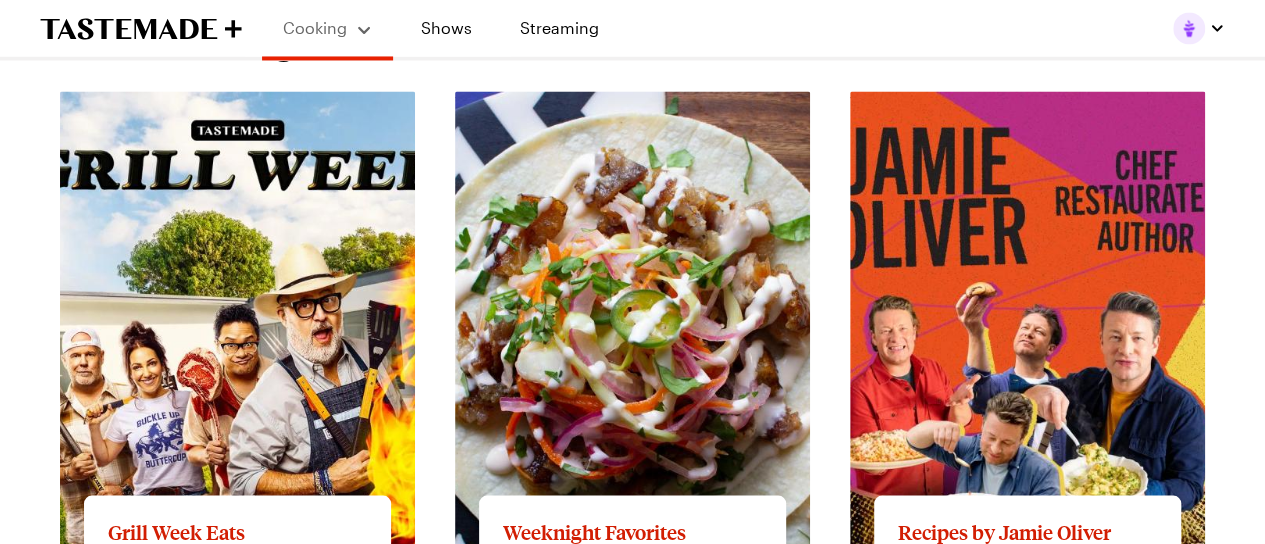 scroll, scrollTop: 1692, scrollLeft: 0, axis: vertical 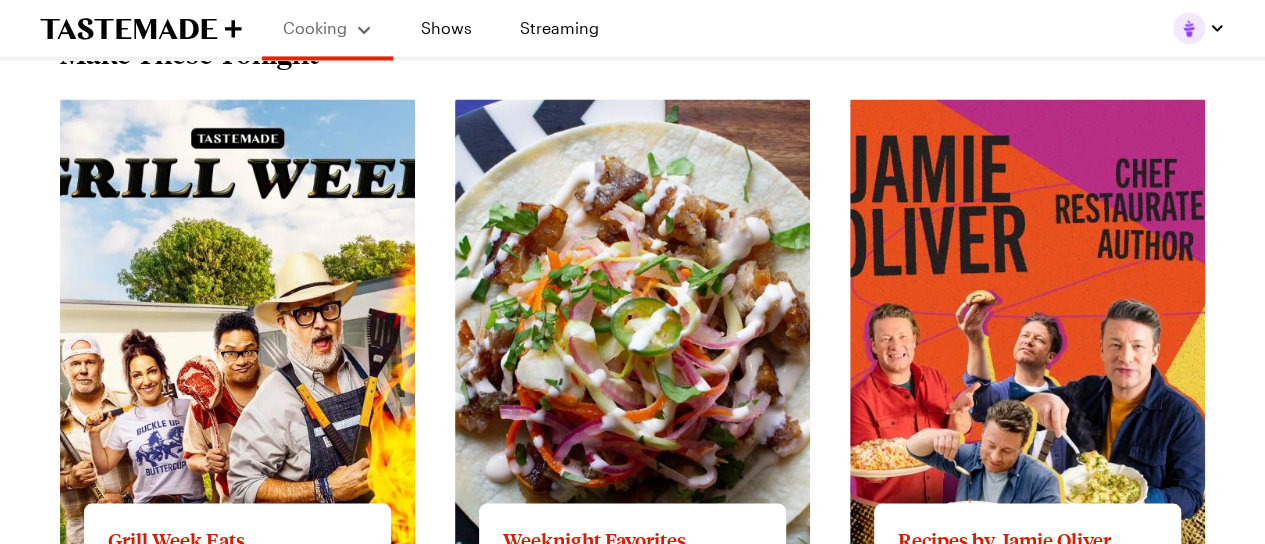drag, startPoint x: 684, startPoint y: 221, endPoint x: 1240, endPoint y: 101, distance: 568.80225 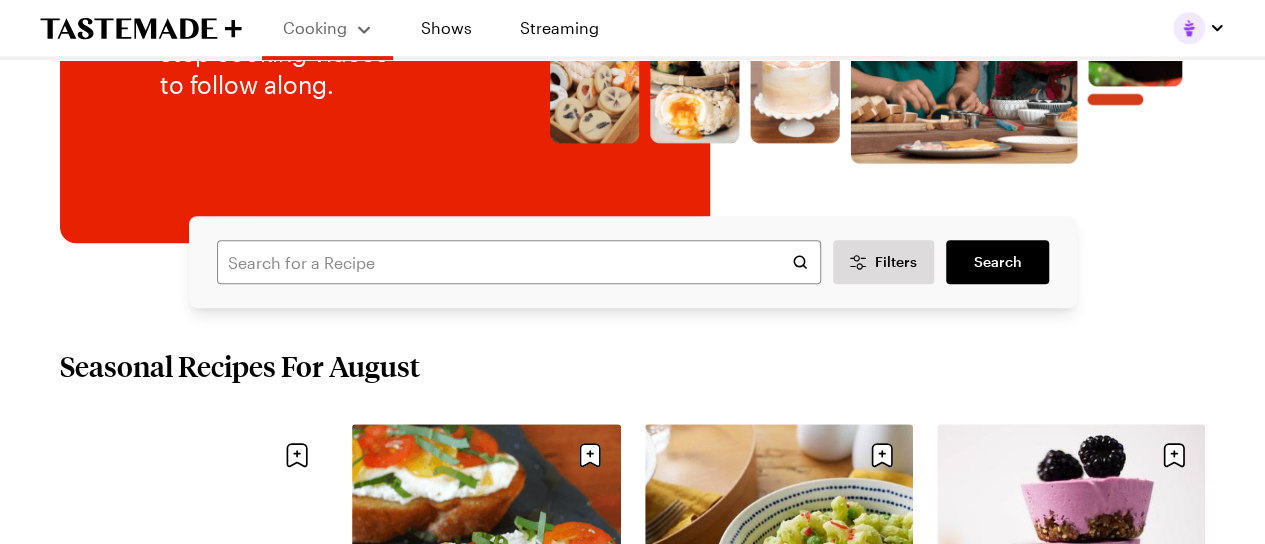 scroll, scrollTop: 360, scrollLeft: 7, axis: both 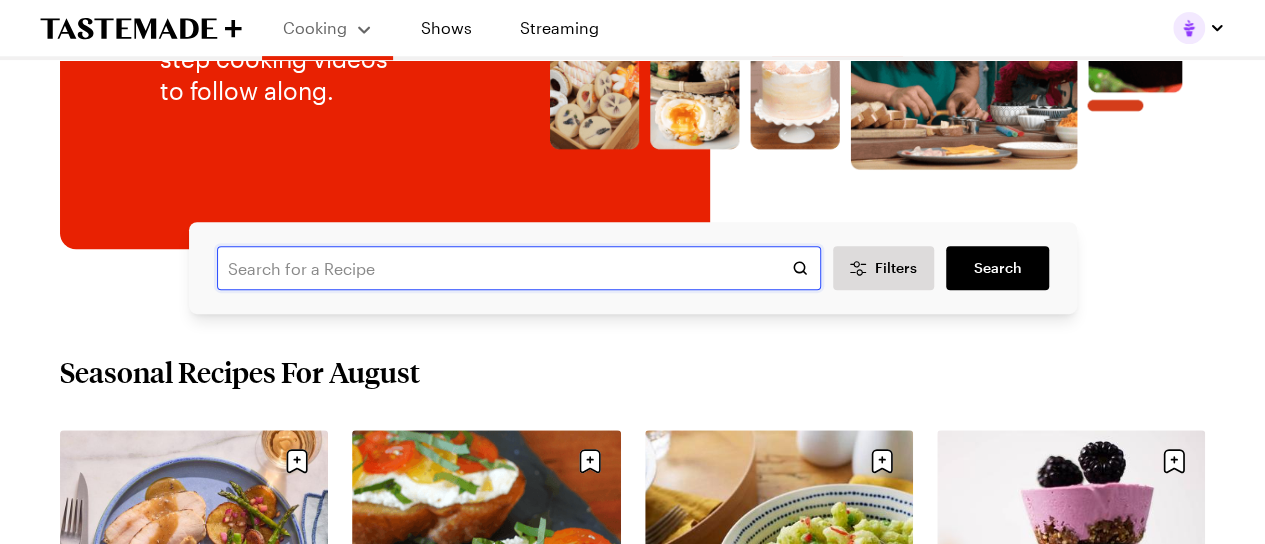 click at bounding box center [519, 268] 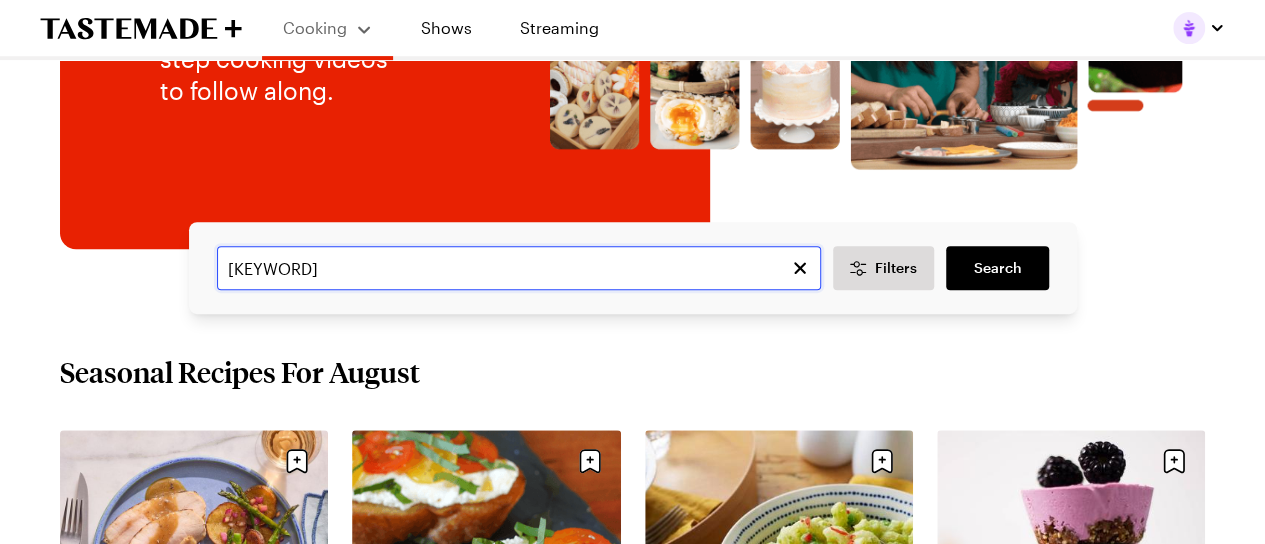 type on "general tso" 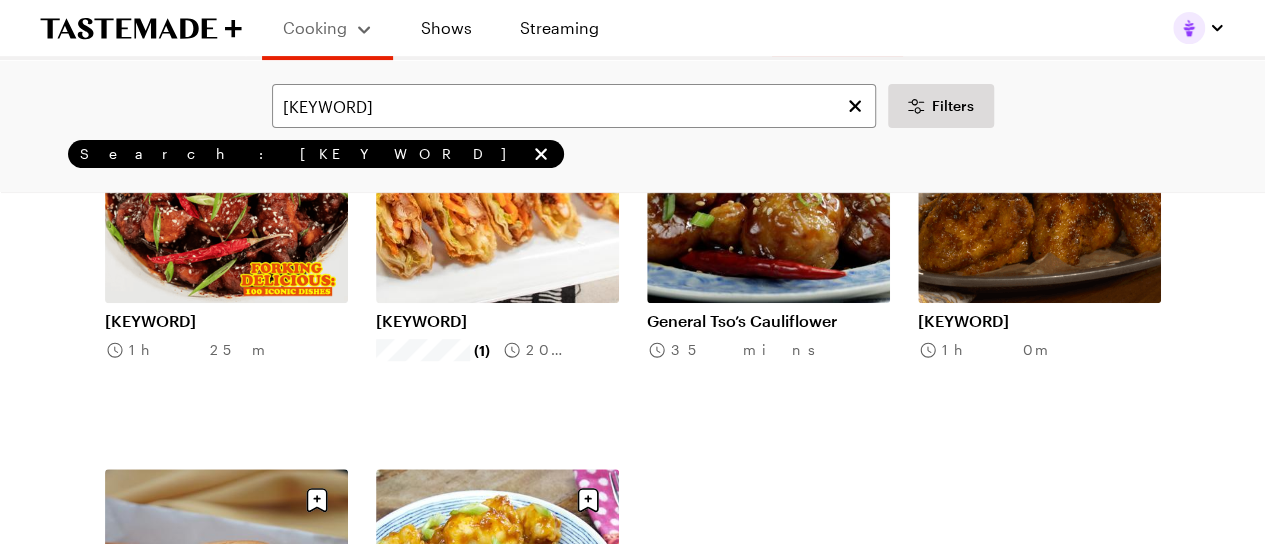 scroll, scrollTop: 274, scrollLeft: 0, axis: vertical 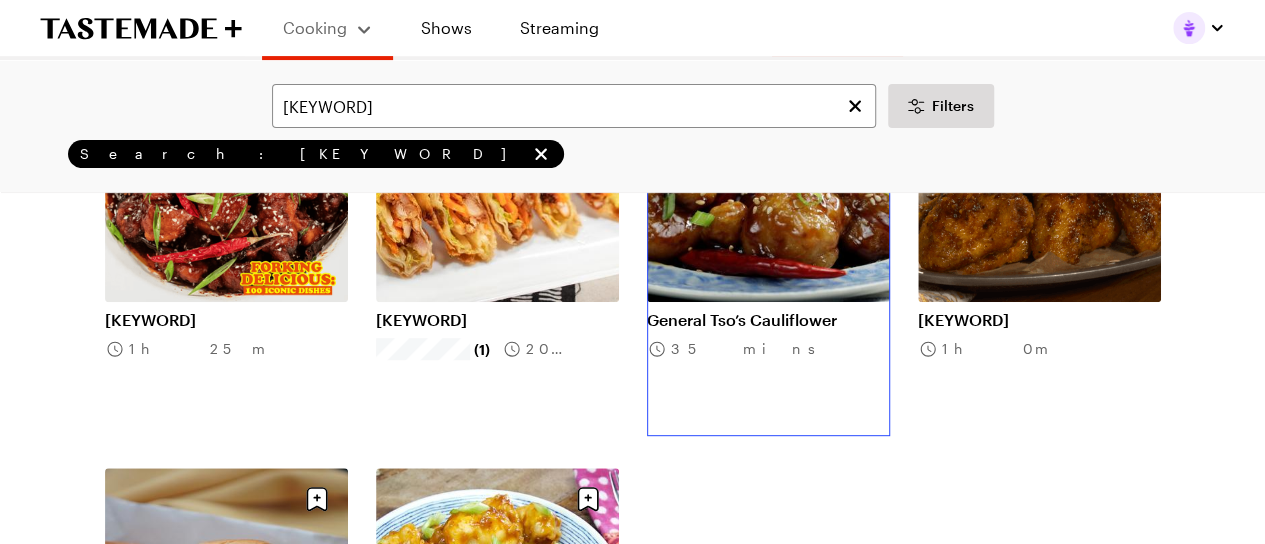 click on "General Tso’s Cauliflower" at bounding box center [768, 320] 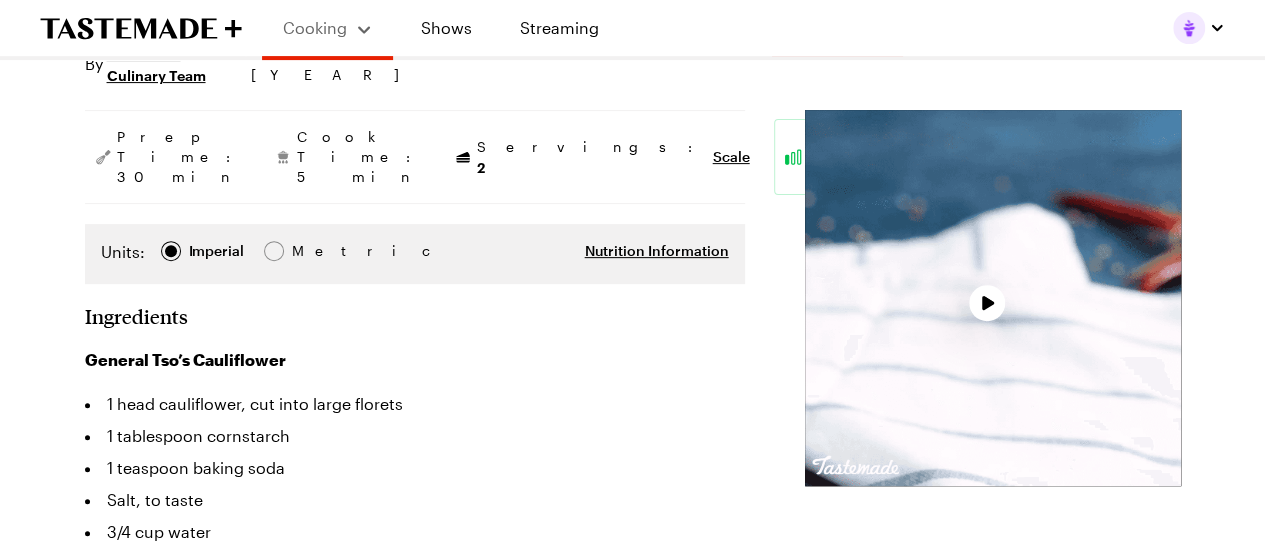 scroll, scrollTop: 0, scrollLeft: 0, axis: both 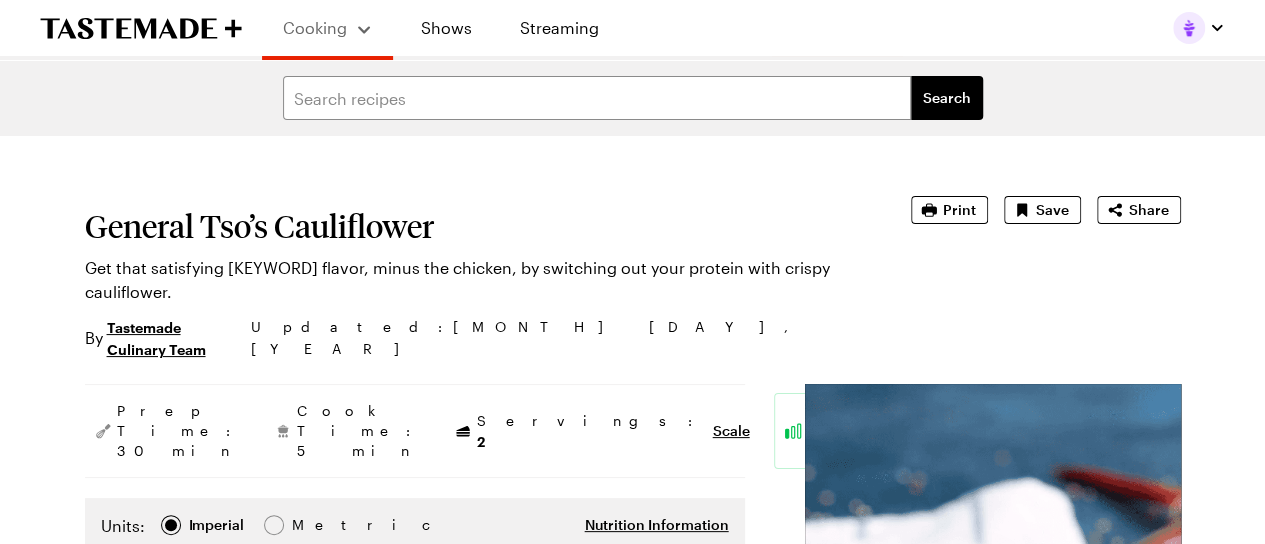 type on "x" 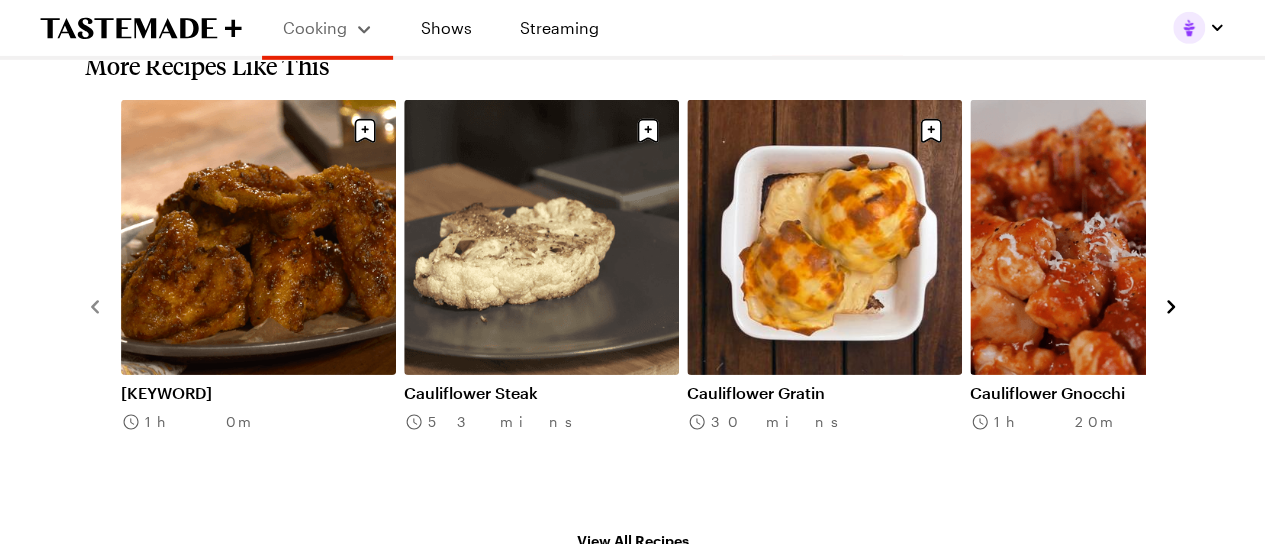 scroll, scrollTop: 3072, scrollLeft: 8, axis: both 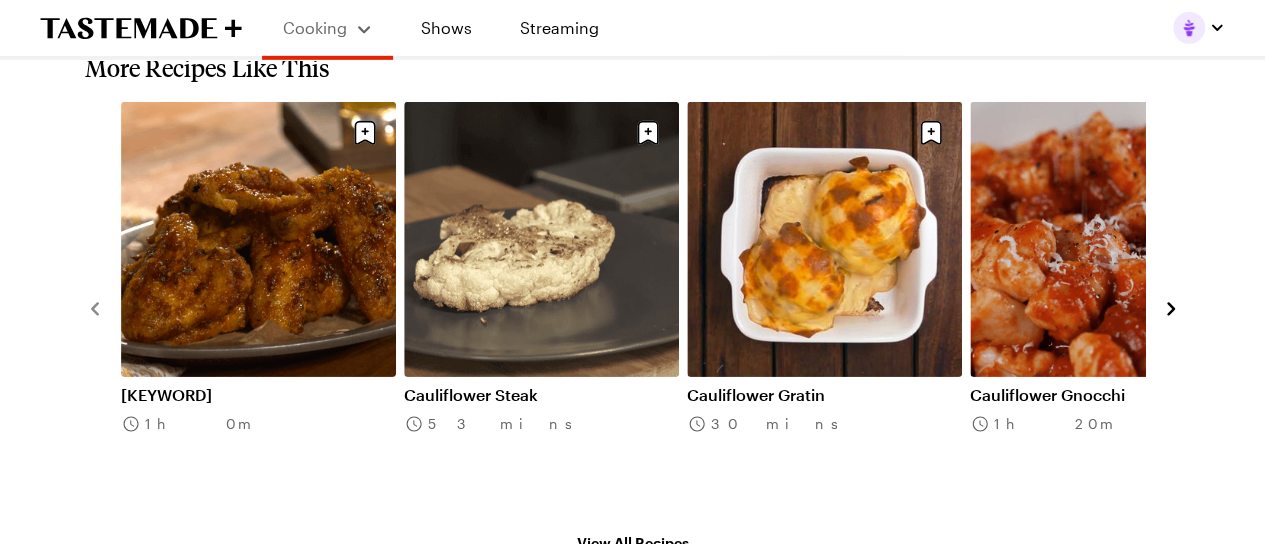 click 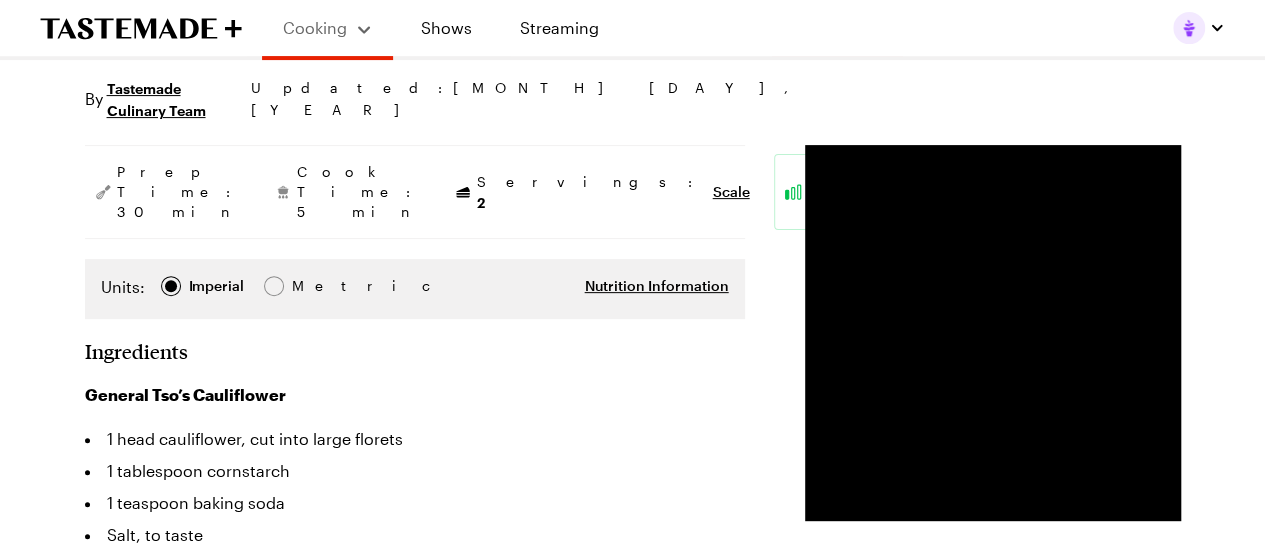 scroll, scrollTop: 0, scrollLeft: 0, axis: both 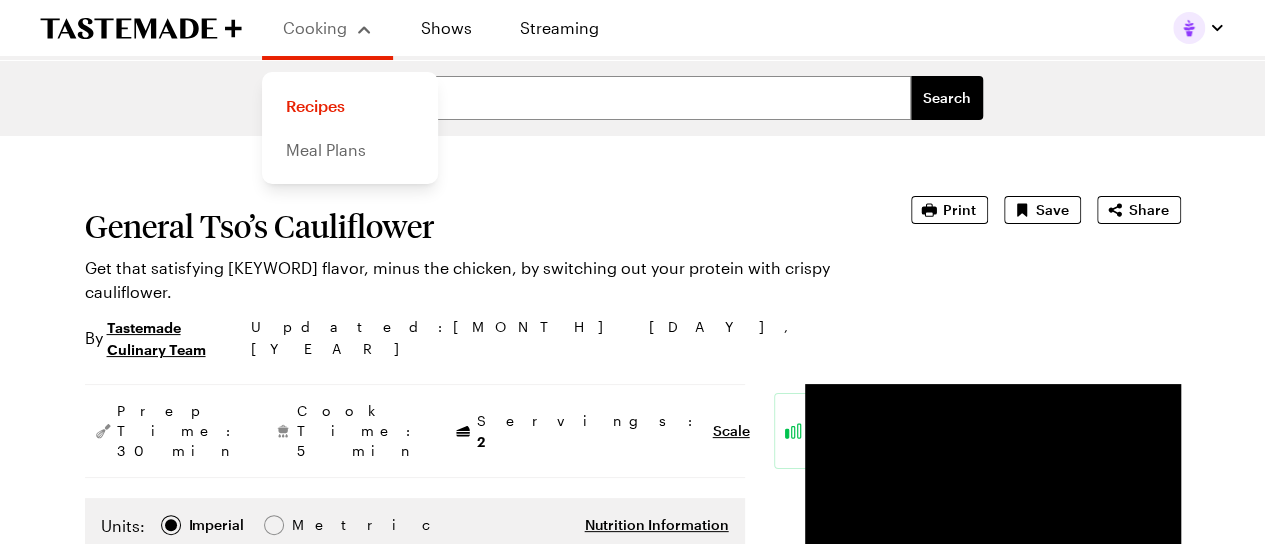 click on "Meal Plans" at bounding box center [350, 150] 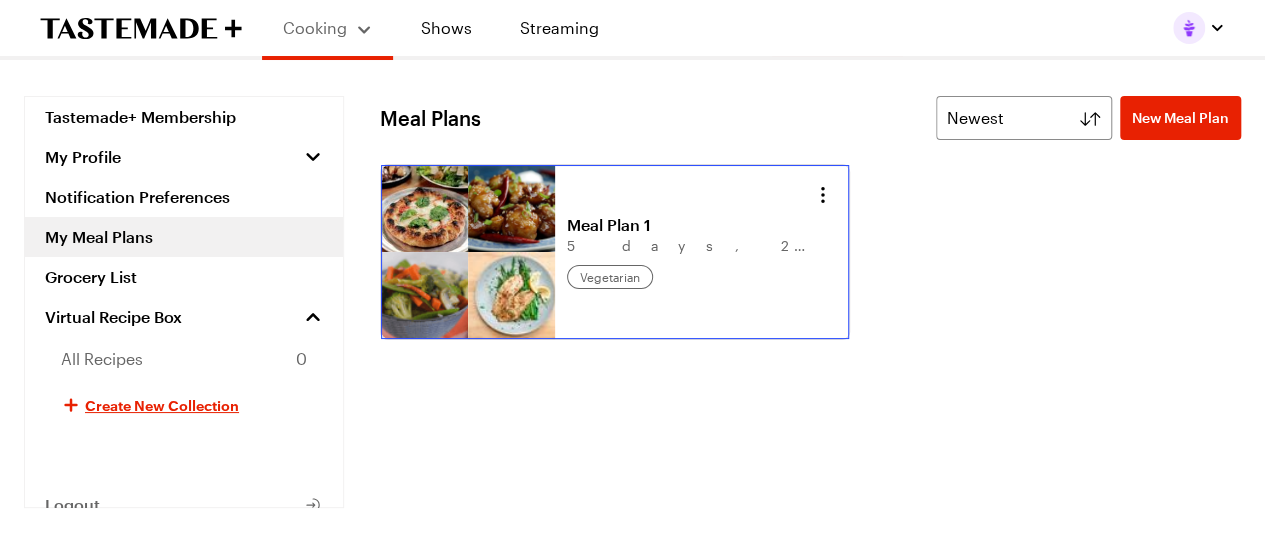 click on "Meal Plan 1" at bounding box center (691, 225) 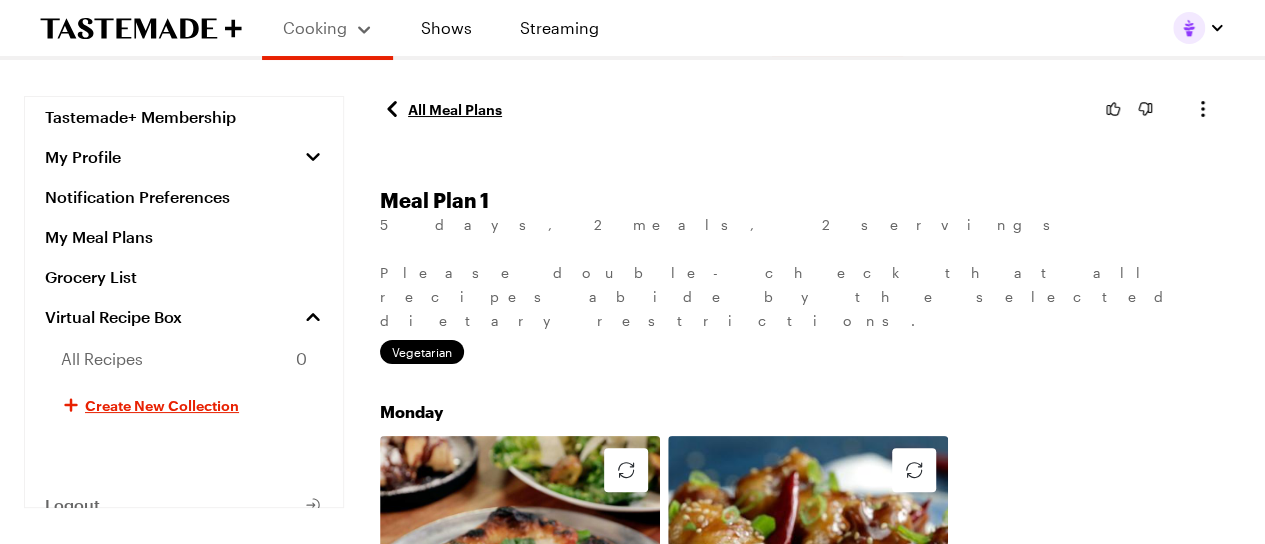 scroll, scrollTop: 0, scrollLeft: 0, axis: both 